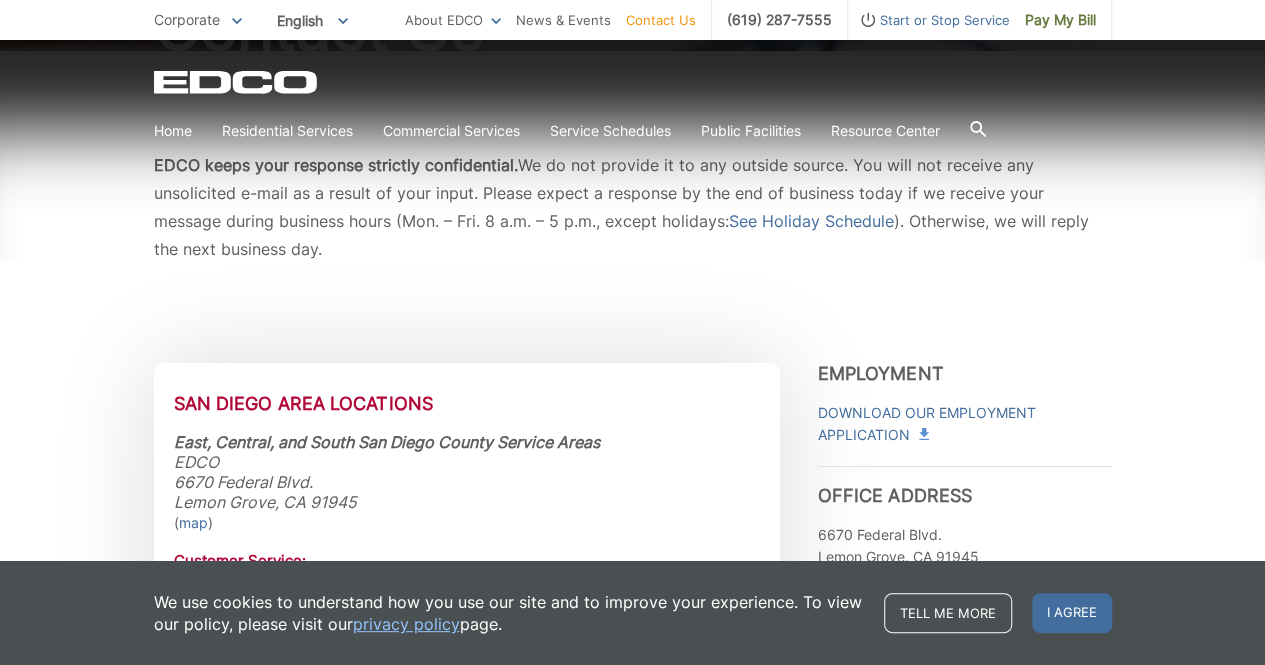 scroll, scrollTop: 300, scrollLeft: 0, axis: vertical 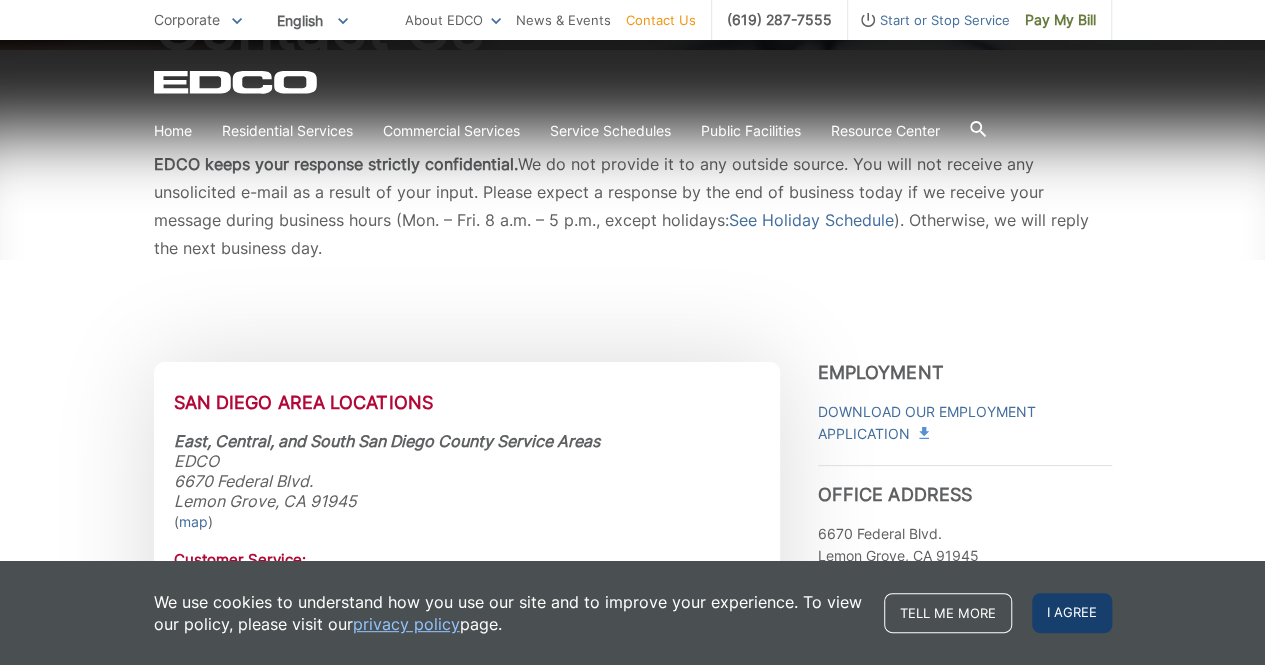 click on "I agree" at bounding box center [1072, 613] 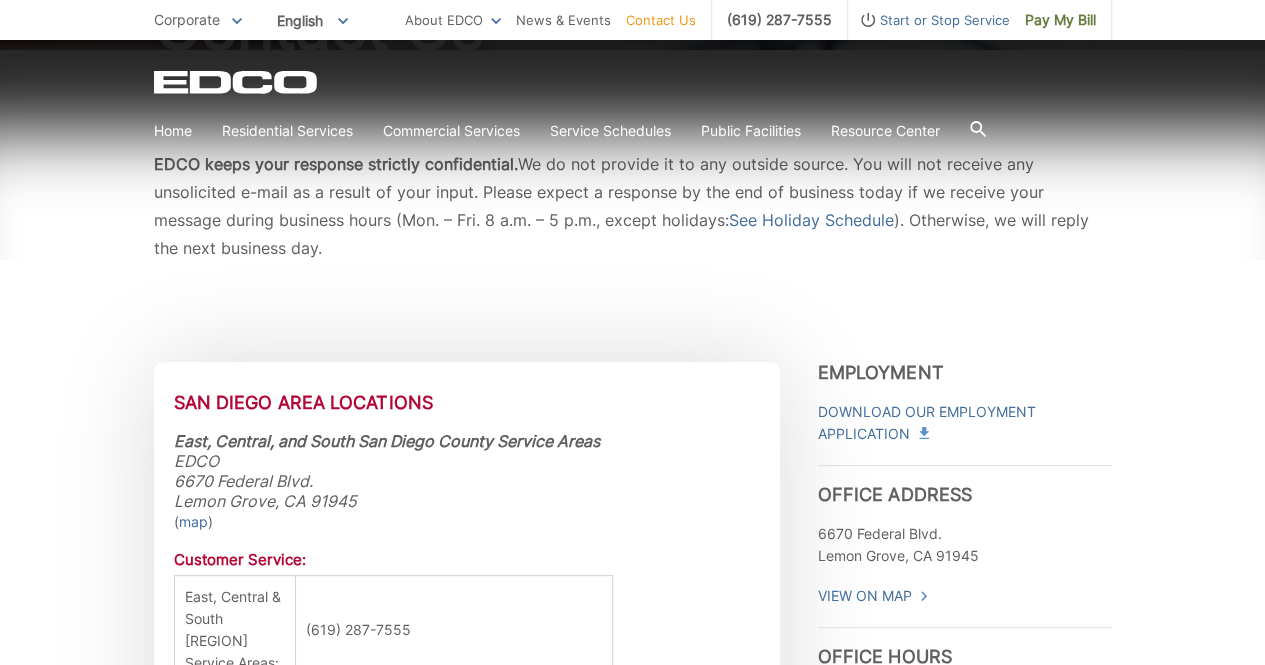 drag, startPoint x: 820, startPoint y: 530, endPoint x: 984, endPoint y: 550, distance: 165.21501 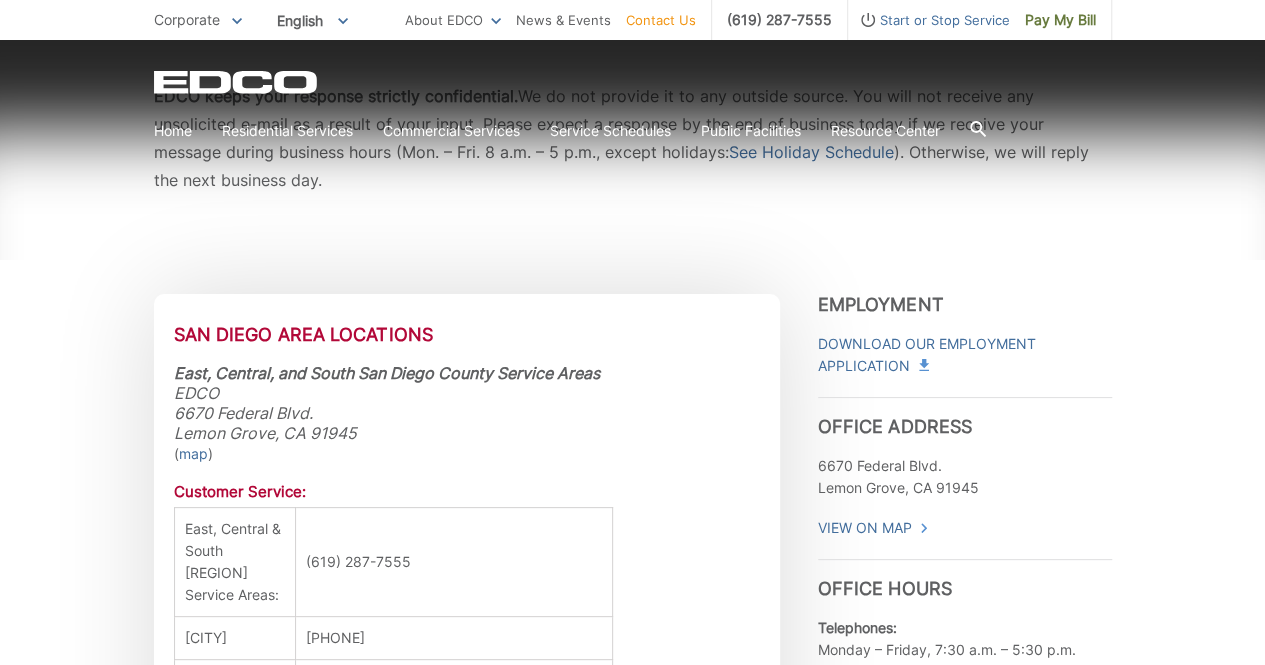 scroll, scrollTop: 400, scrollLeft: 0, axis: vertical 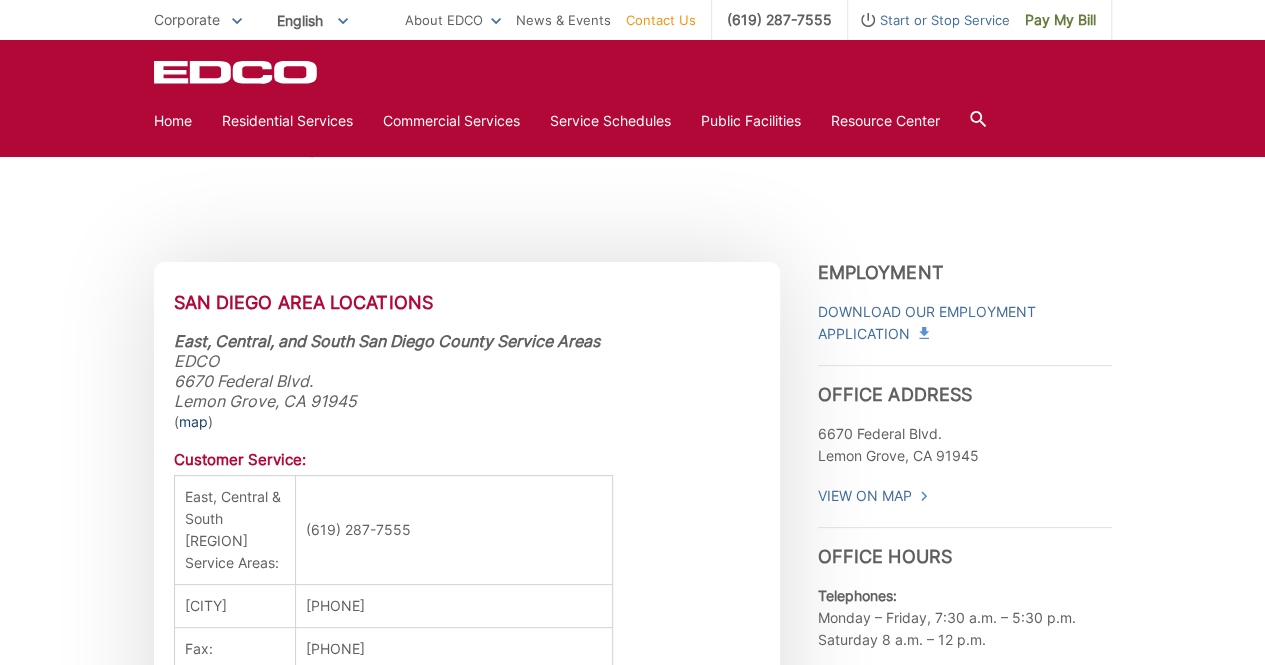 click on "map" at bounding box center (193, 422) 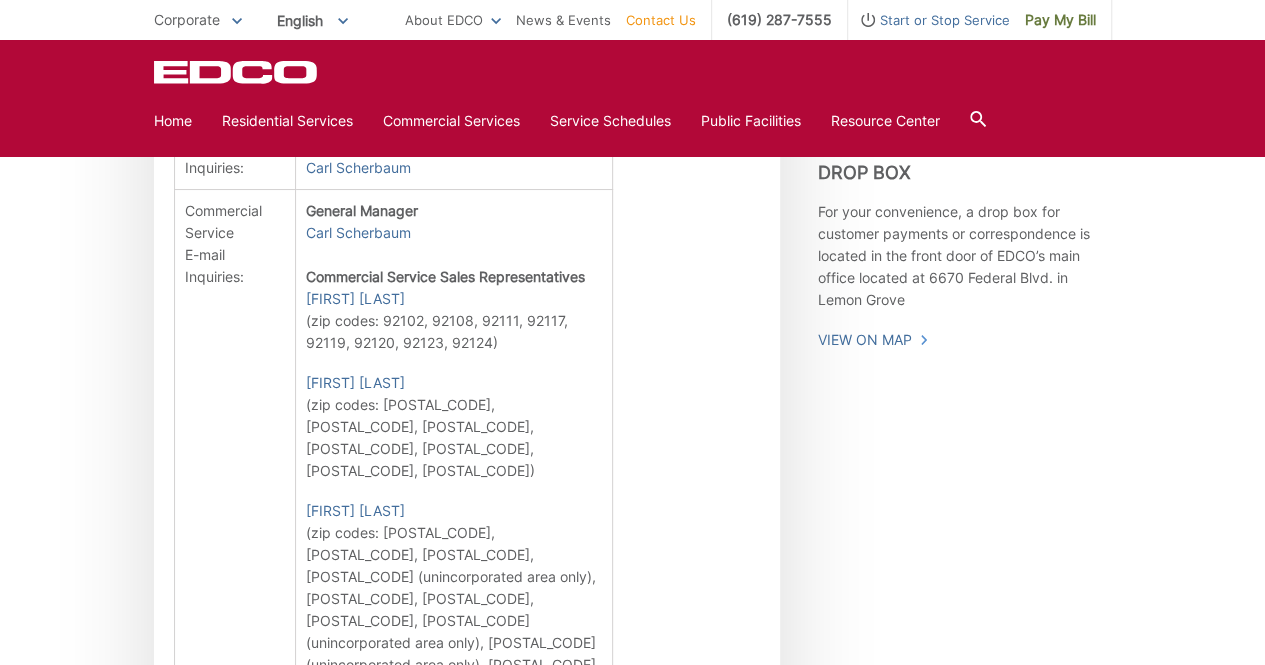 scroll, scrollTop: 1100, scrollLeft: 0, axis: vertical 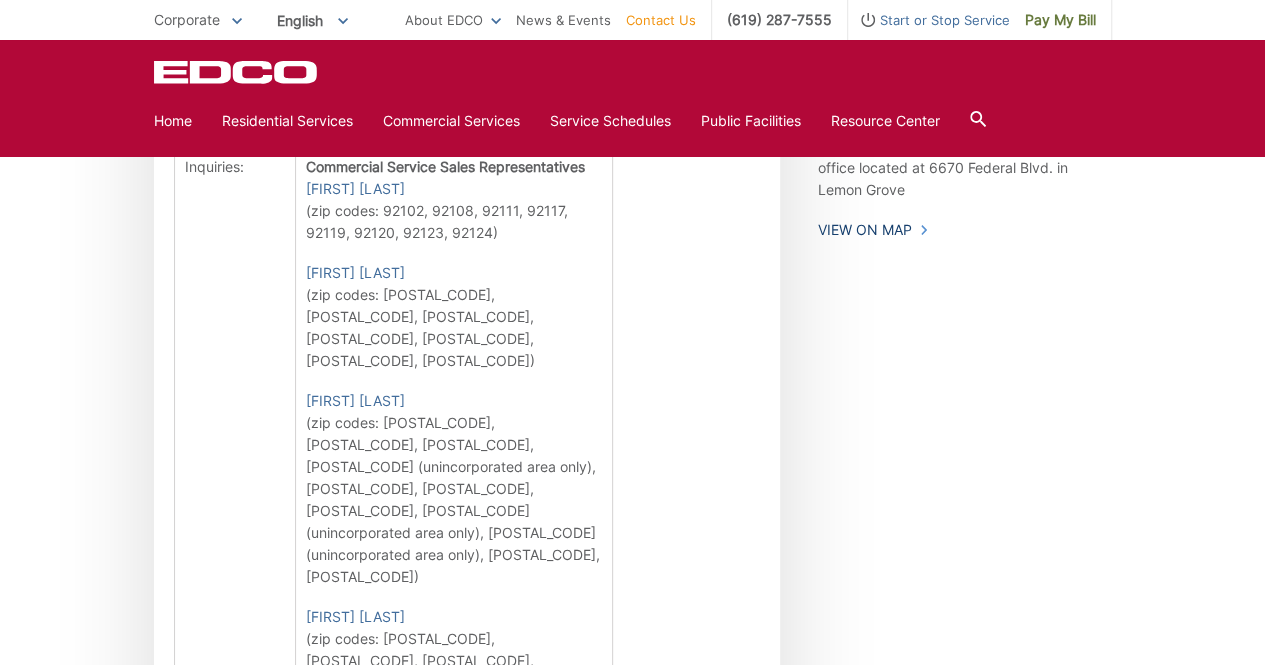 click on "View On Map" at bounding box center (873, 230) 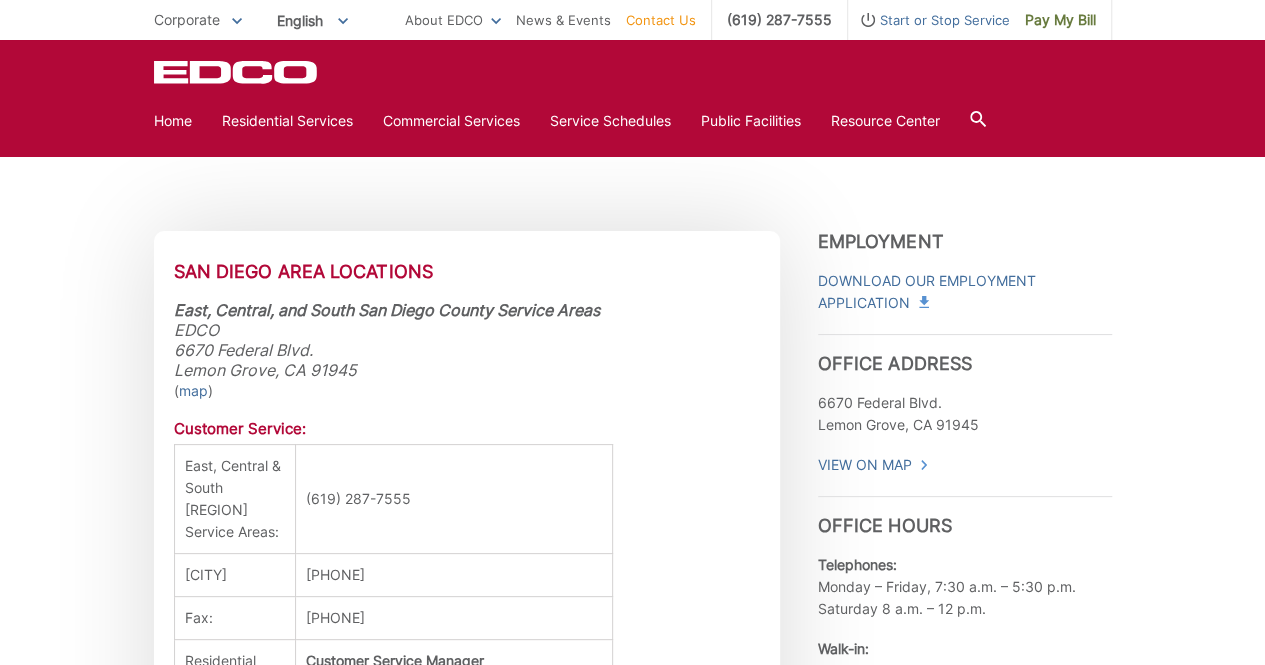 scroll, scrollTop: 400, scrollLeft: 0, axis: vertical 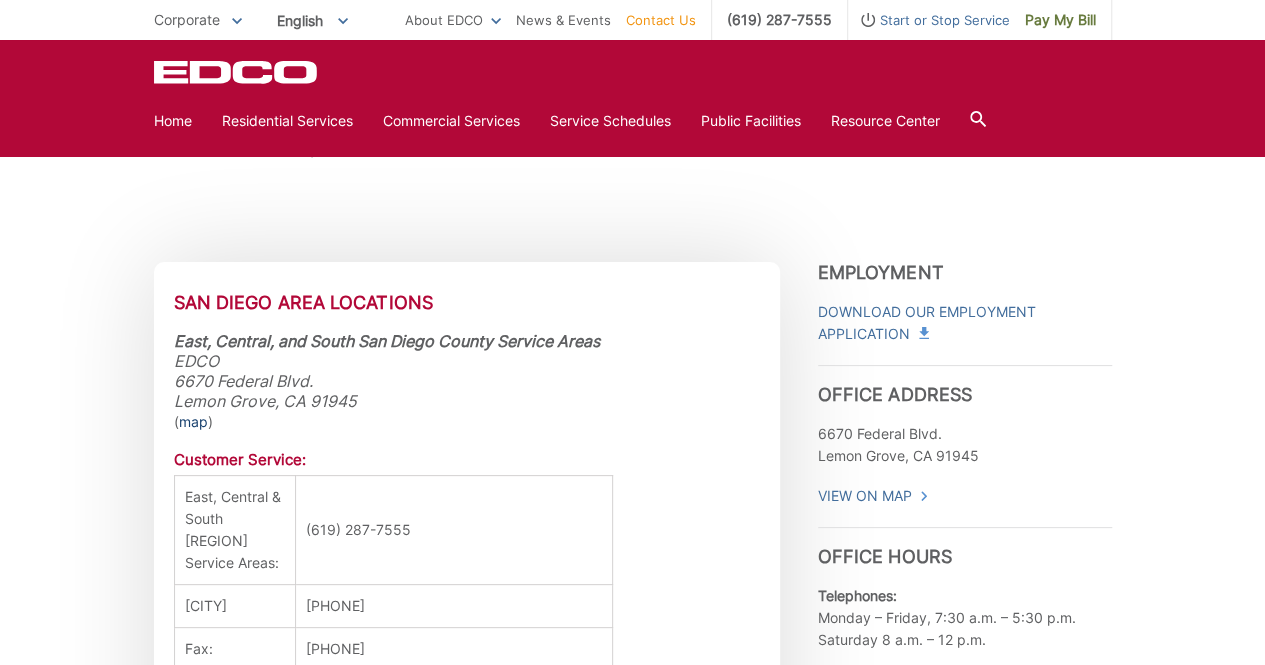 click on "map" at bounding box center (193, 422) 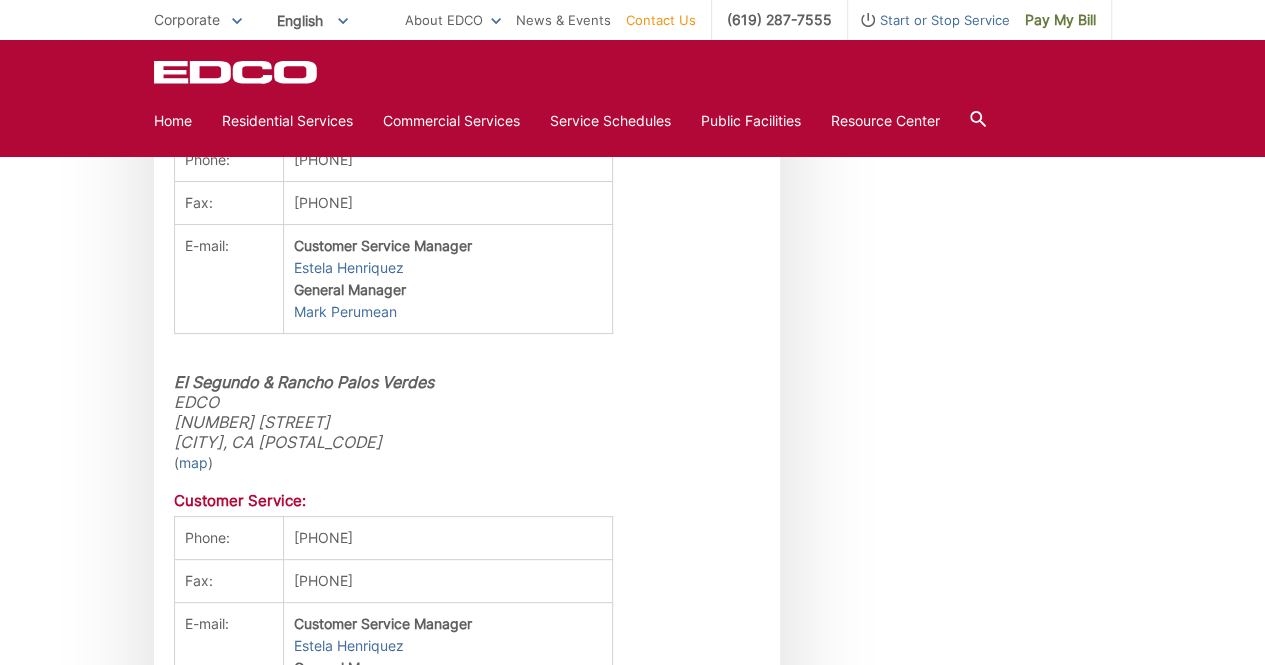 scroll, scrollTop: 5197, scrollLeft: 0, axis: vertical 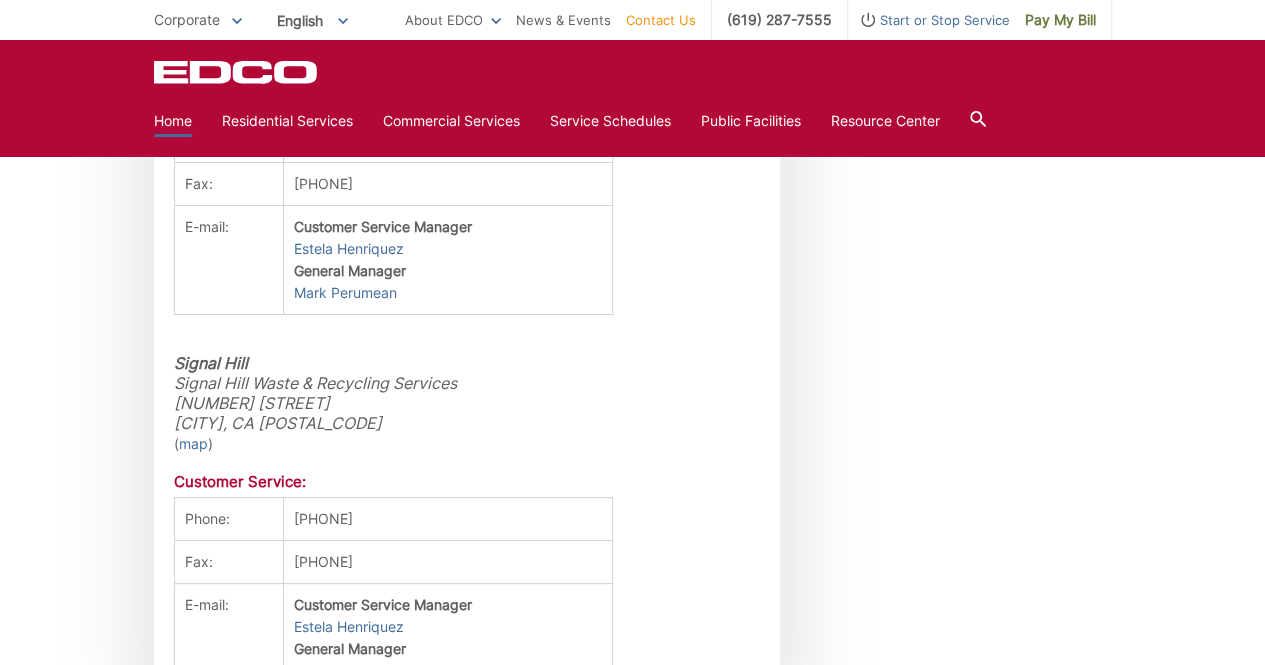 click on "Home" at bounding box center [173, 121] 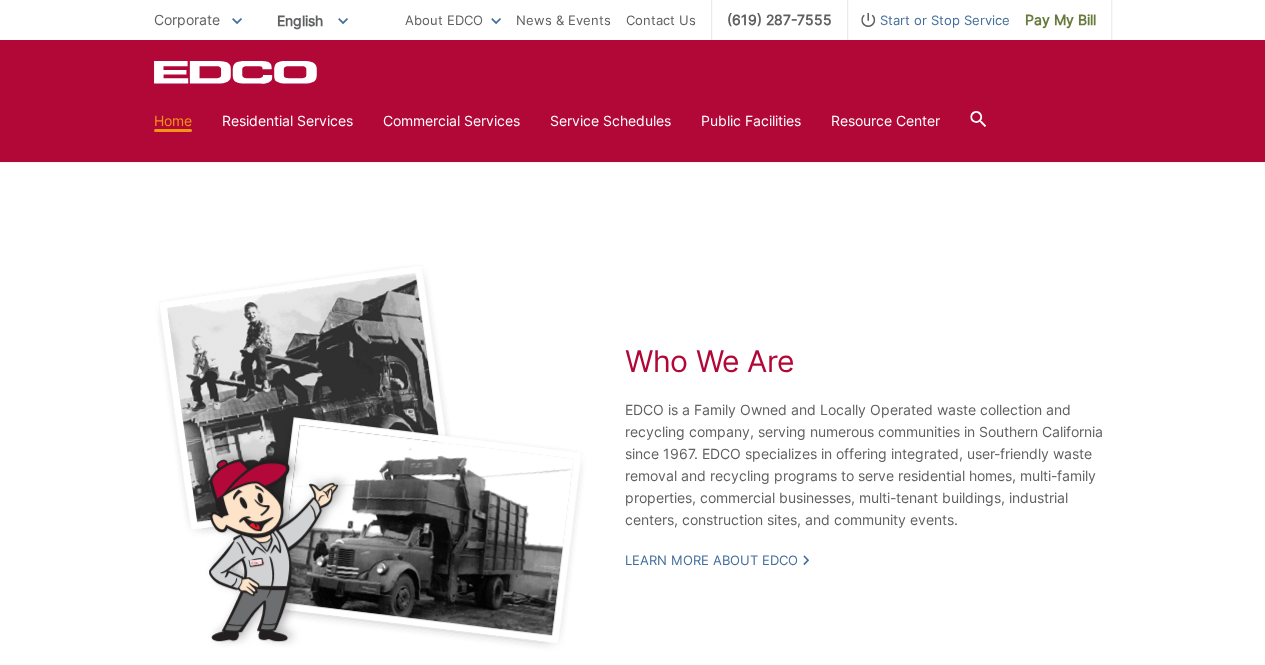 scroll, scrollTop: 2646, scrollLeft: 0, axis: vertical 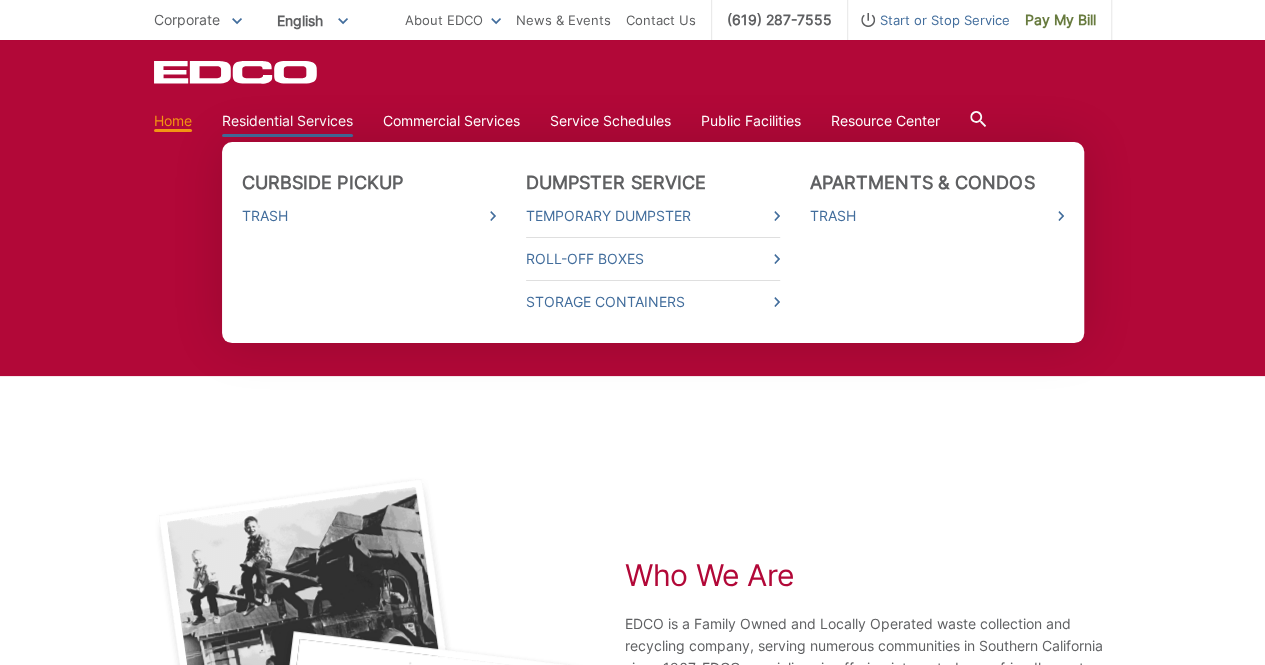click on "Residential Services" at bounding box center [287, 121] 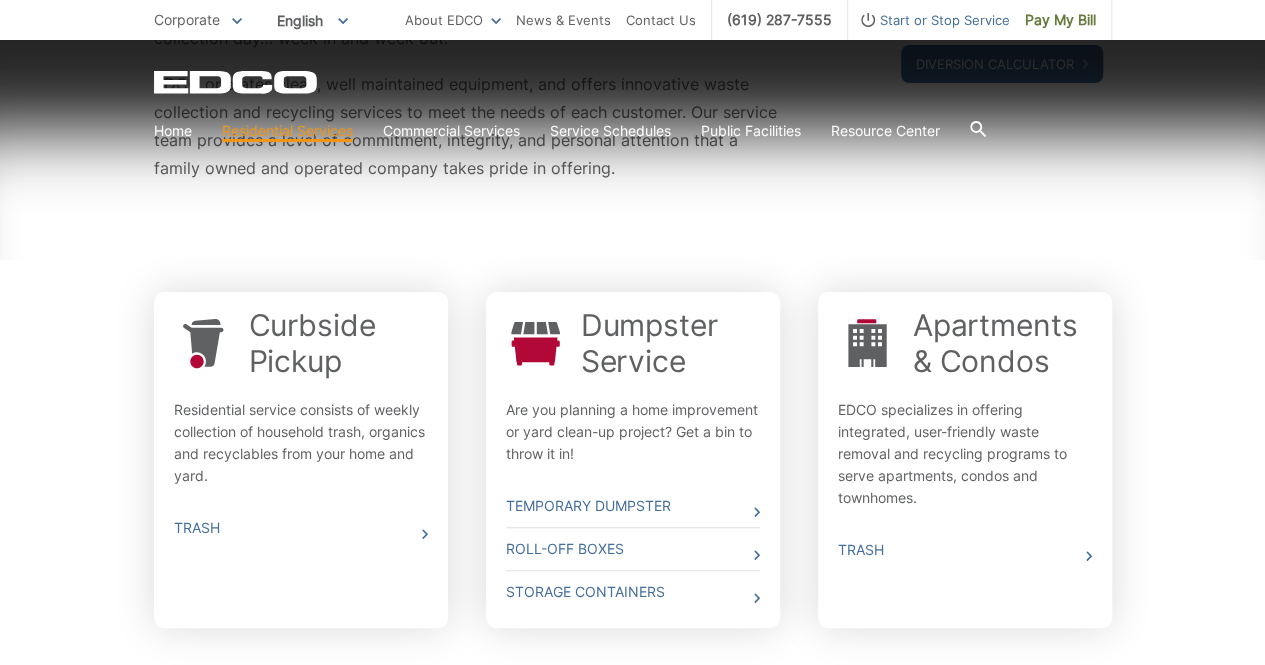 scroll, scrollTop: 674, scrollLeft: 0, axis: vertical 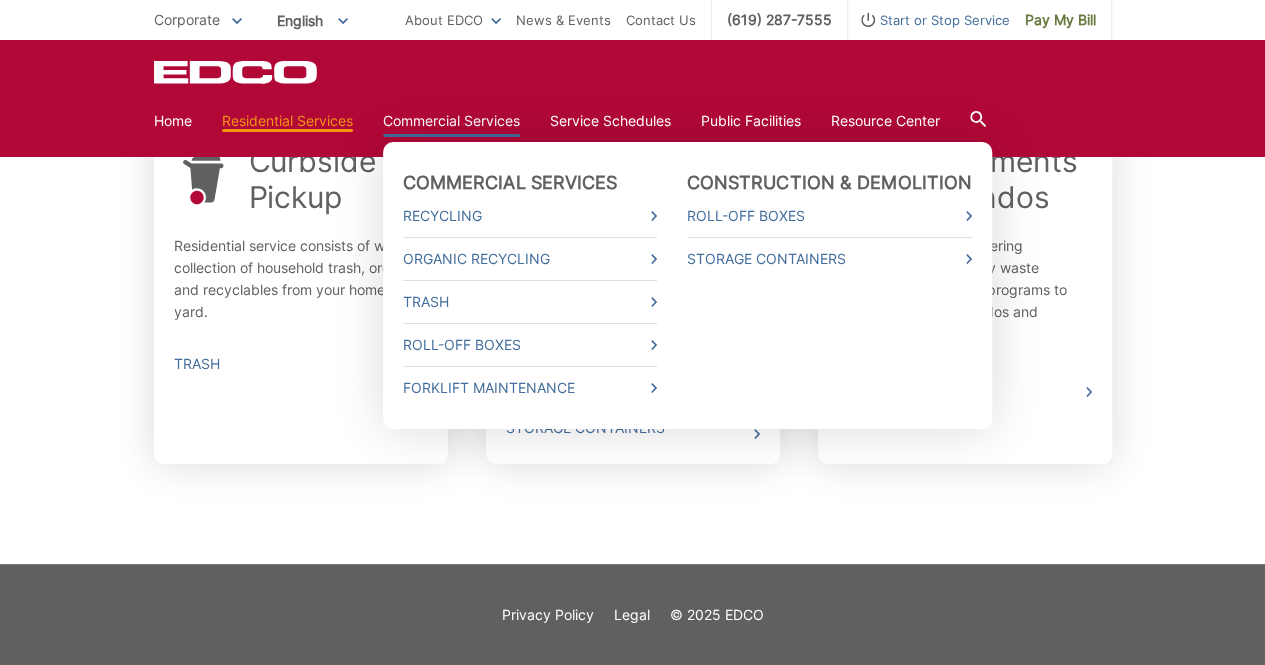 click on "Commercial Services" at bounding box center [451, 121] 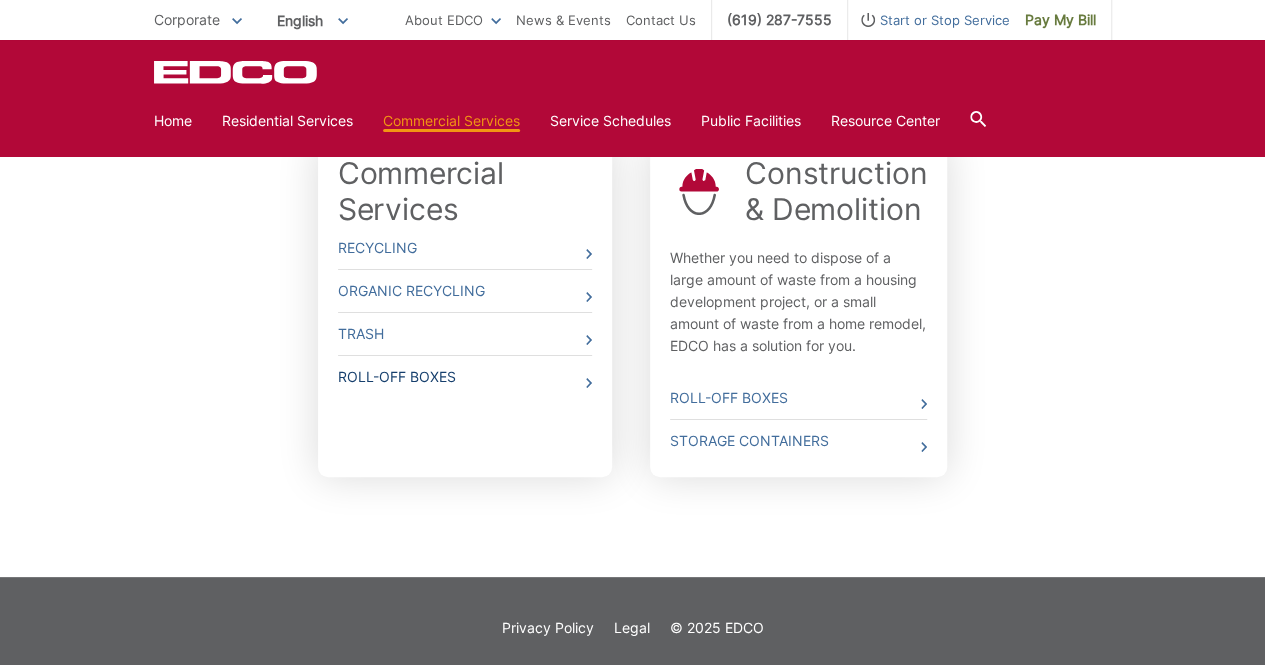scroll, scrollTop: 619, scrollLeft: 0, axis: vertical 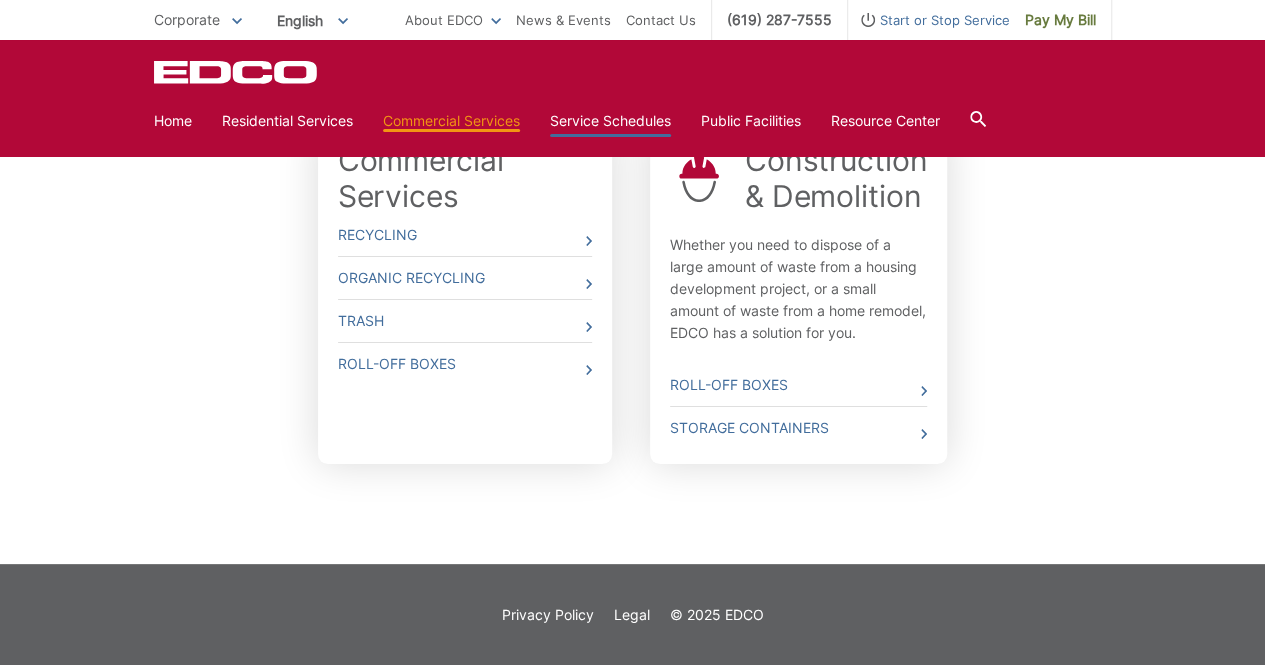 click on "Service Schedules" at bounding box center [610, 121] 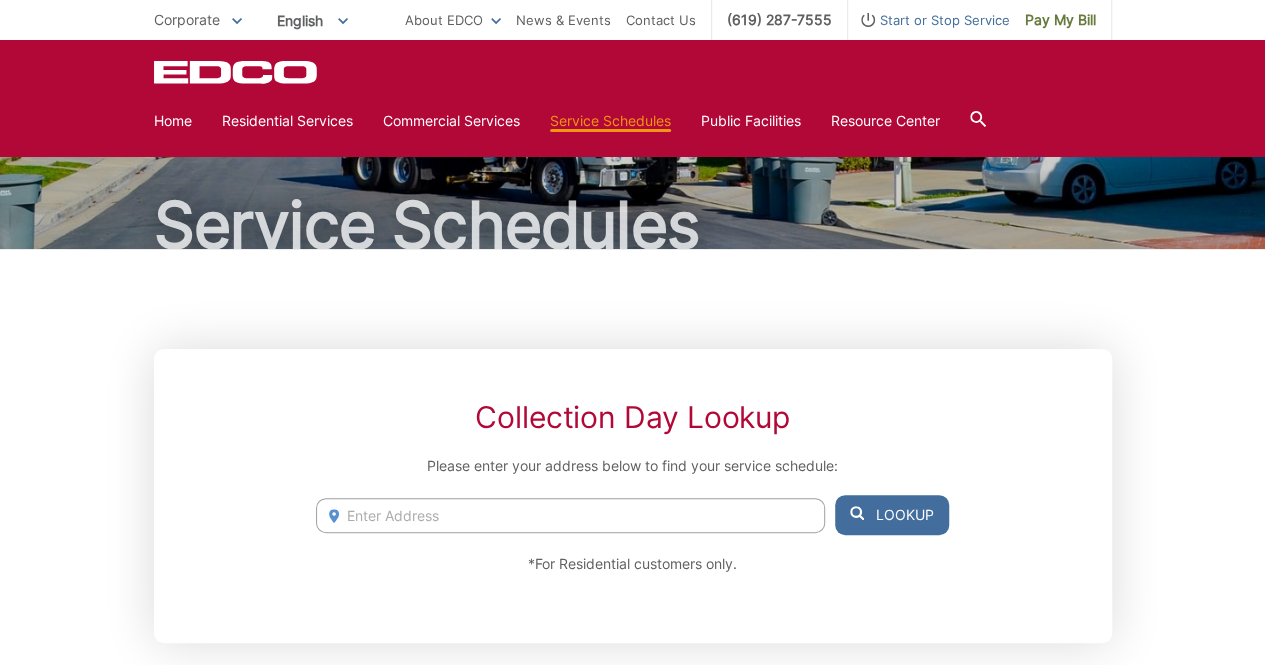 scroll, scrollTop: 100, scrollLeft: 0, axis: vertical 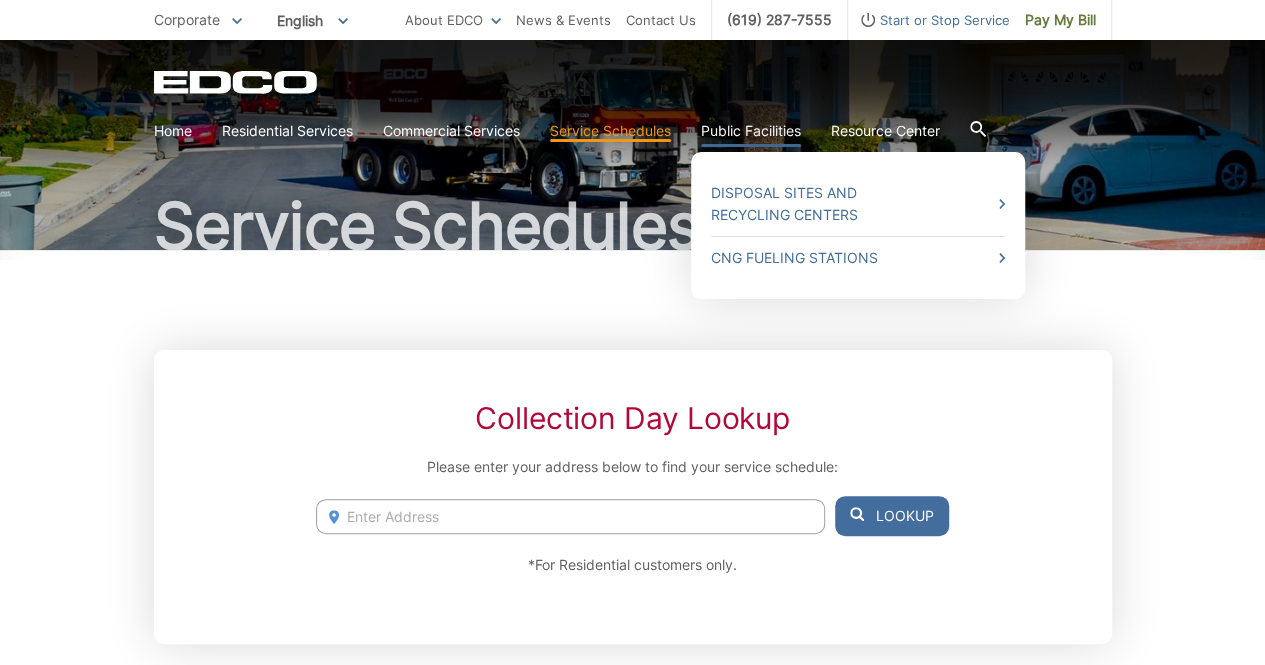click on "Public Facilities" at bounding box center (751, 131) 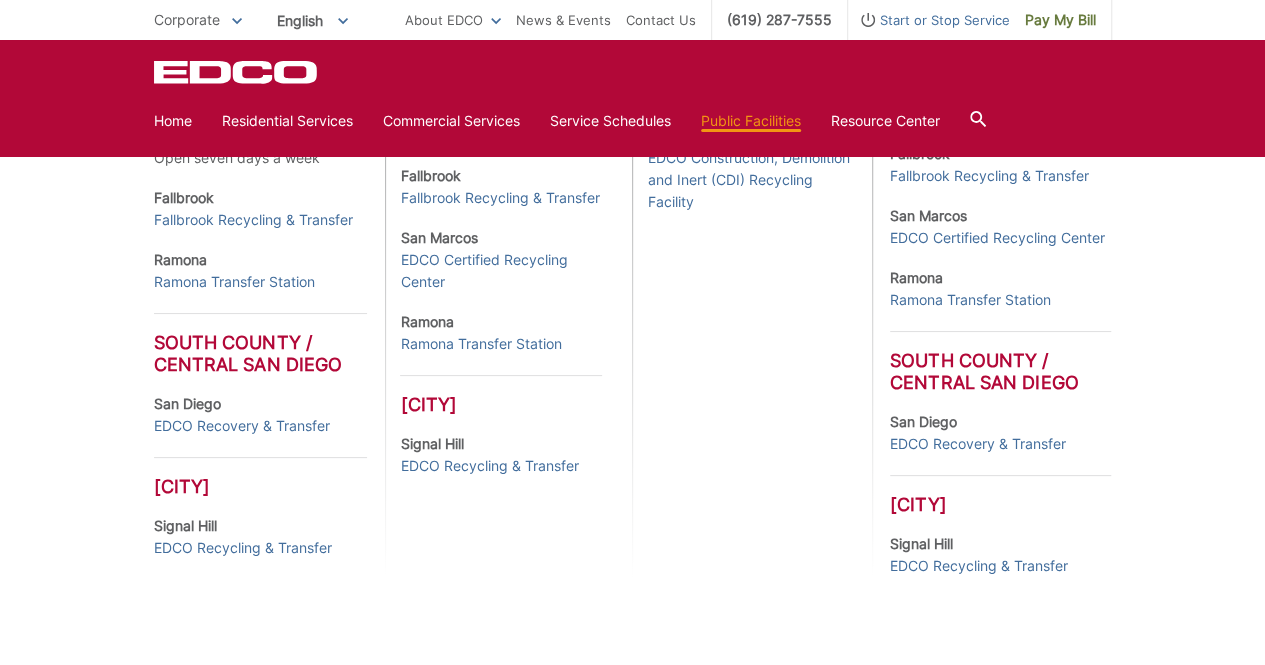 scroll, scrollTop: 994, scrollLeft: 0, axis: vertical 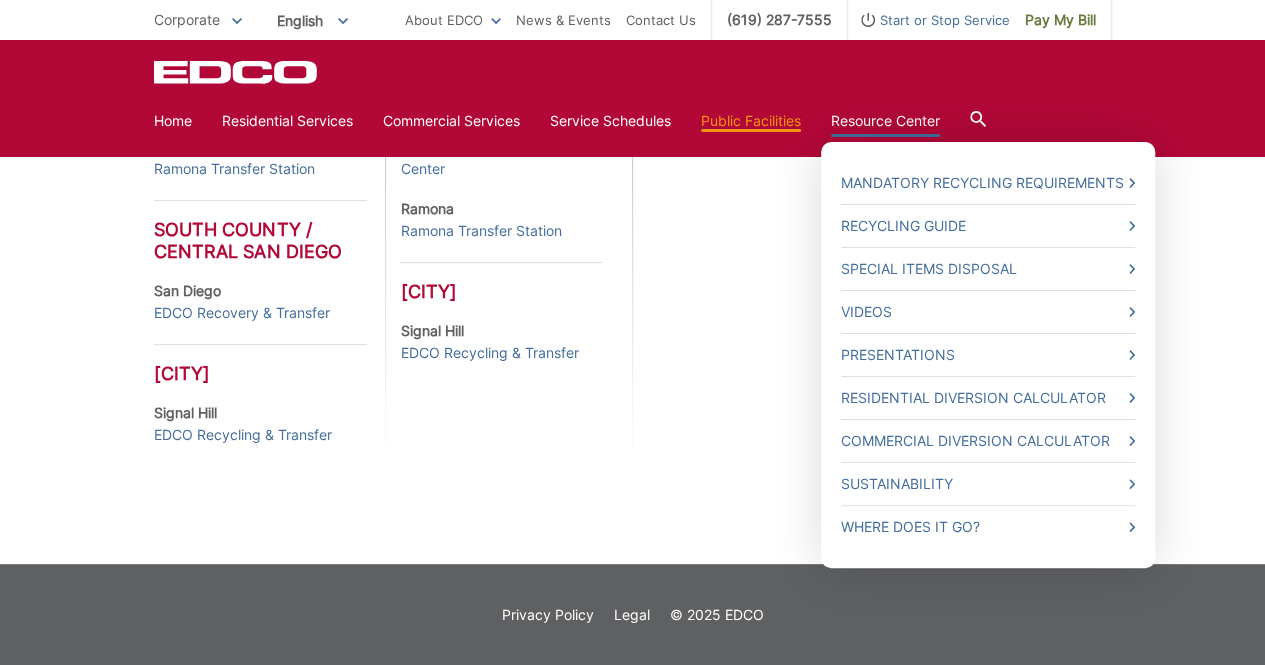 click on "Resource Center" at bounding box center (885, 121) 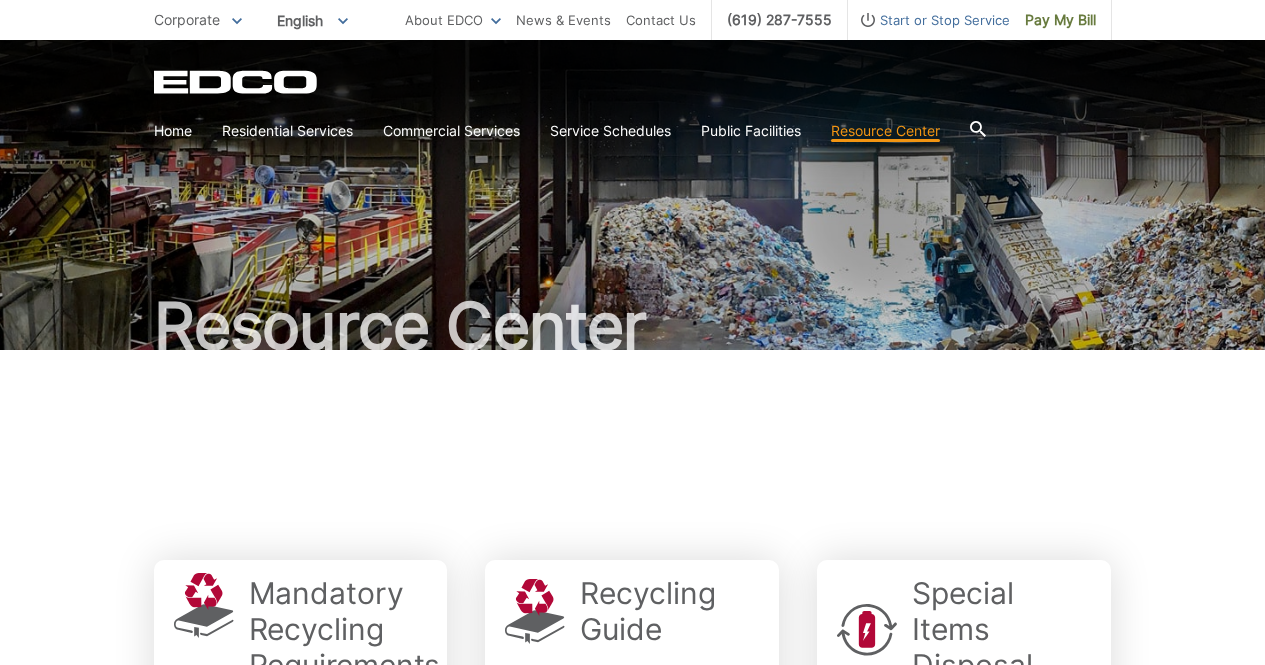 scroll, scrollTop: 0, scrollLeft: 0, axis: both 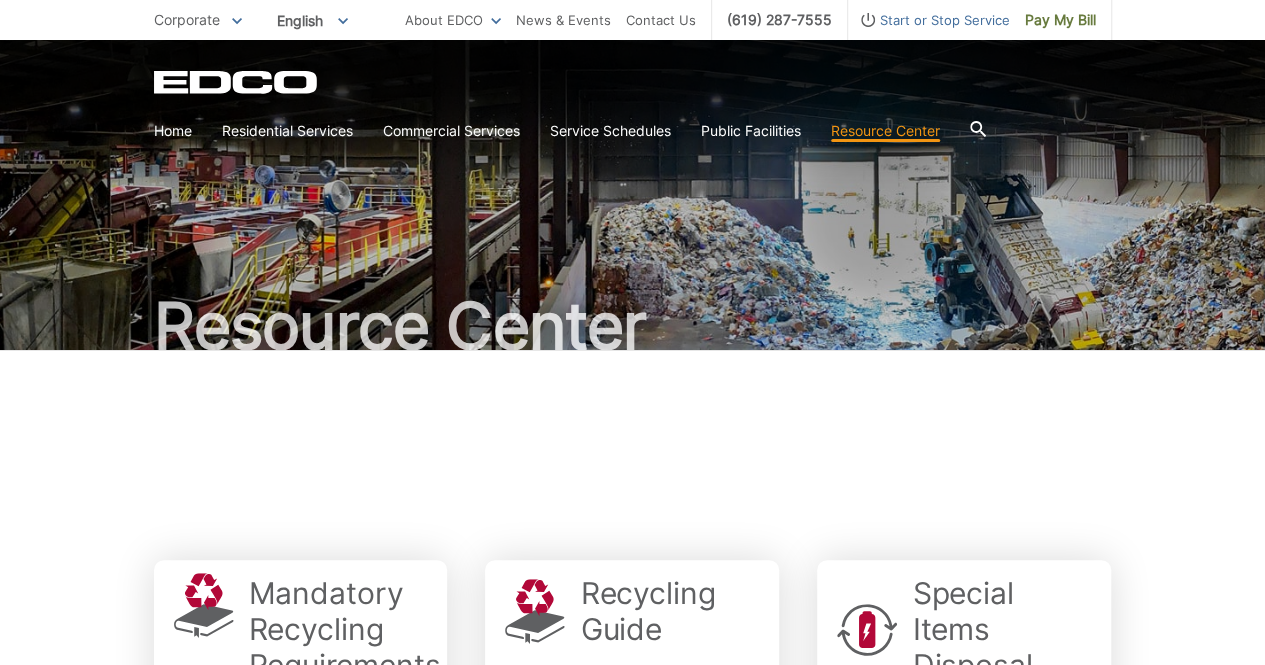 click on "Contact Us" at bounding box center [661, 20] 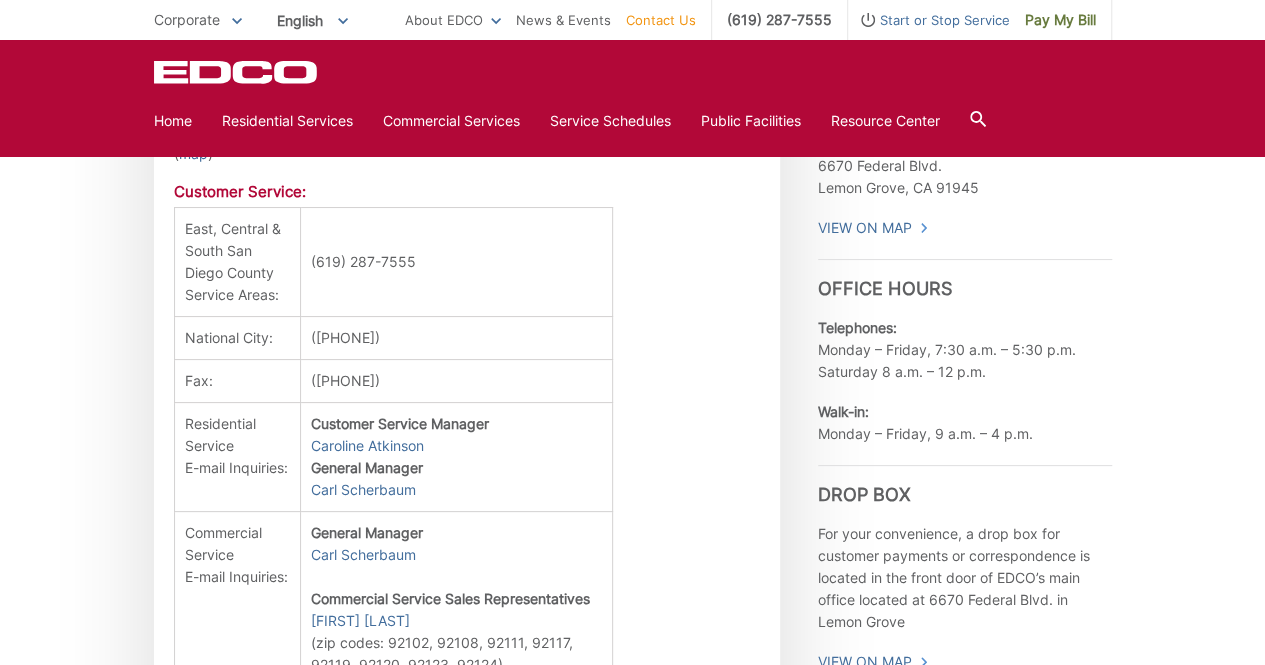 scroll, scrollTop: 700, scrollLeft: 0, axis: vertical 